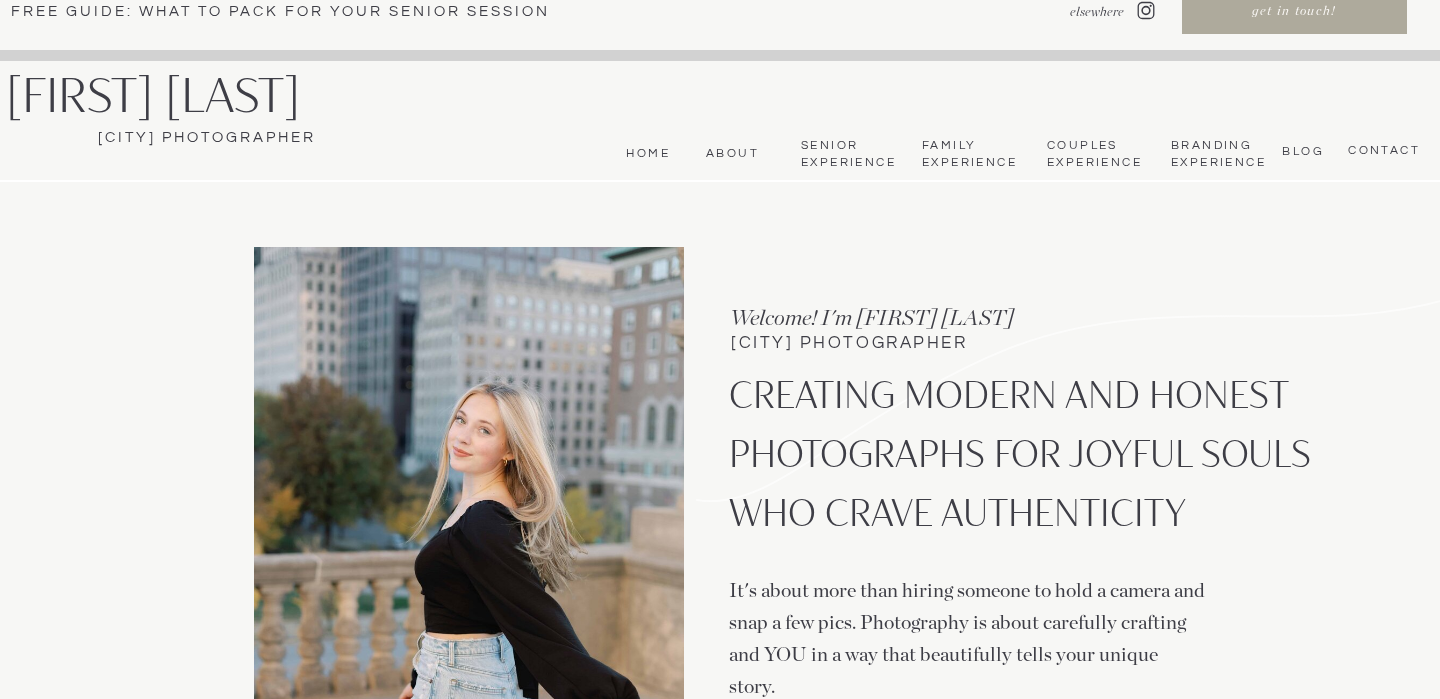 scroll, scrollTop: 0, scrollLeft: 0, axis: both 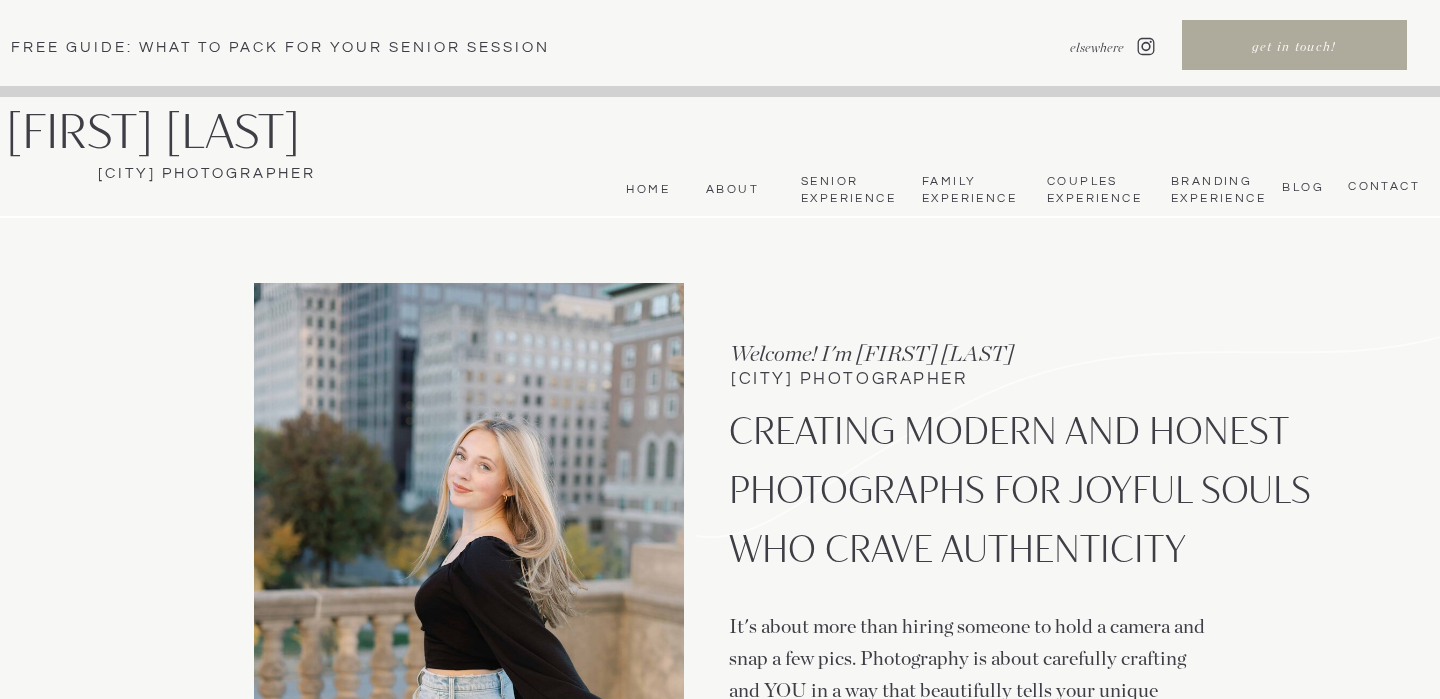 click on "Senior Experience" at bounding box center [847, 190] 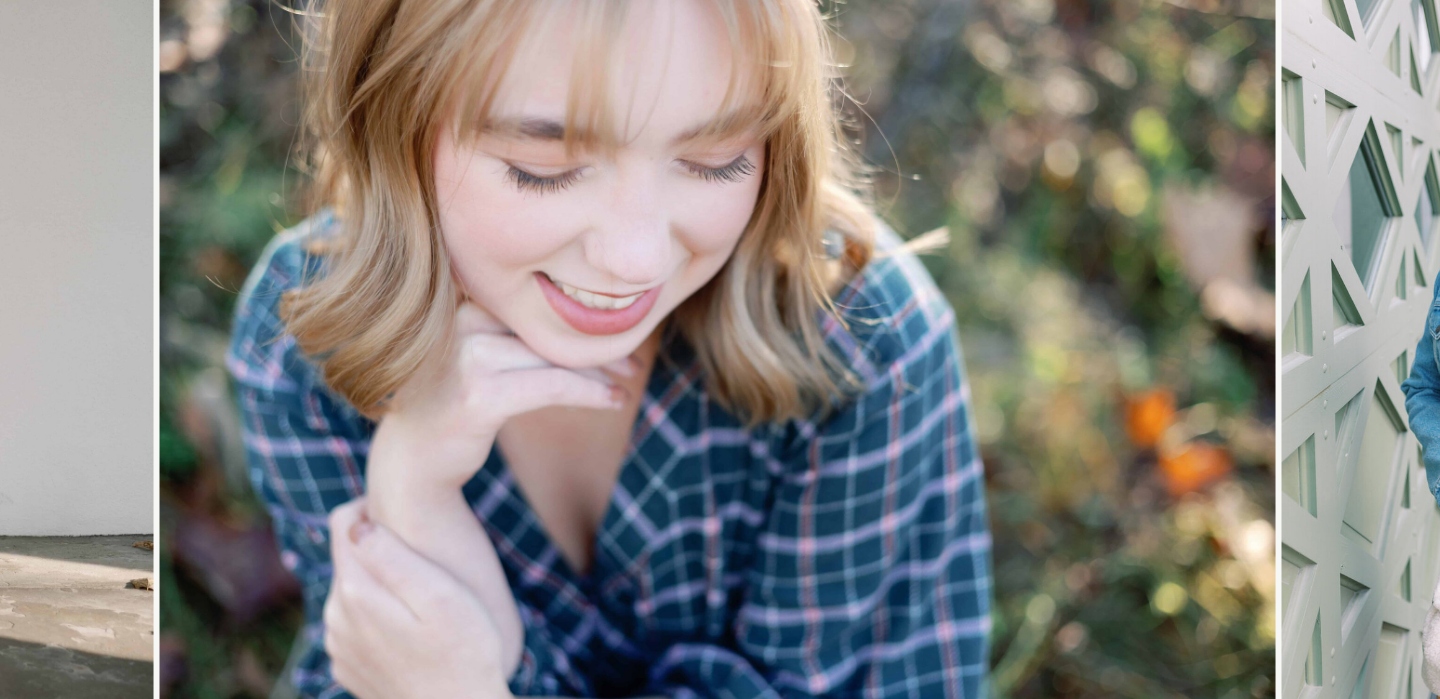 scroll, scrollTop: 232, scrollLeft: 0, axis: vertical 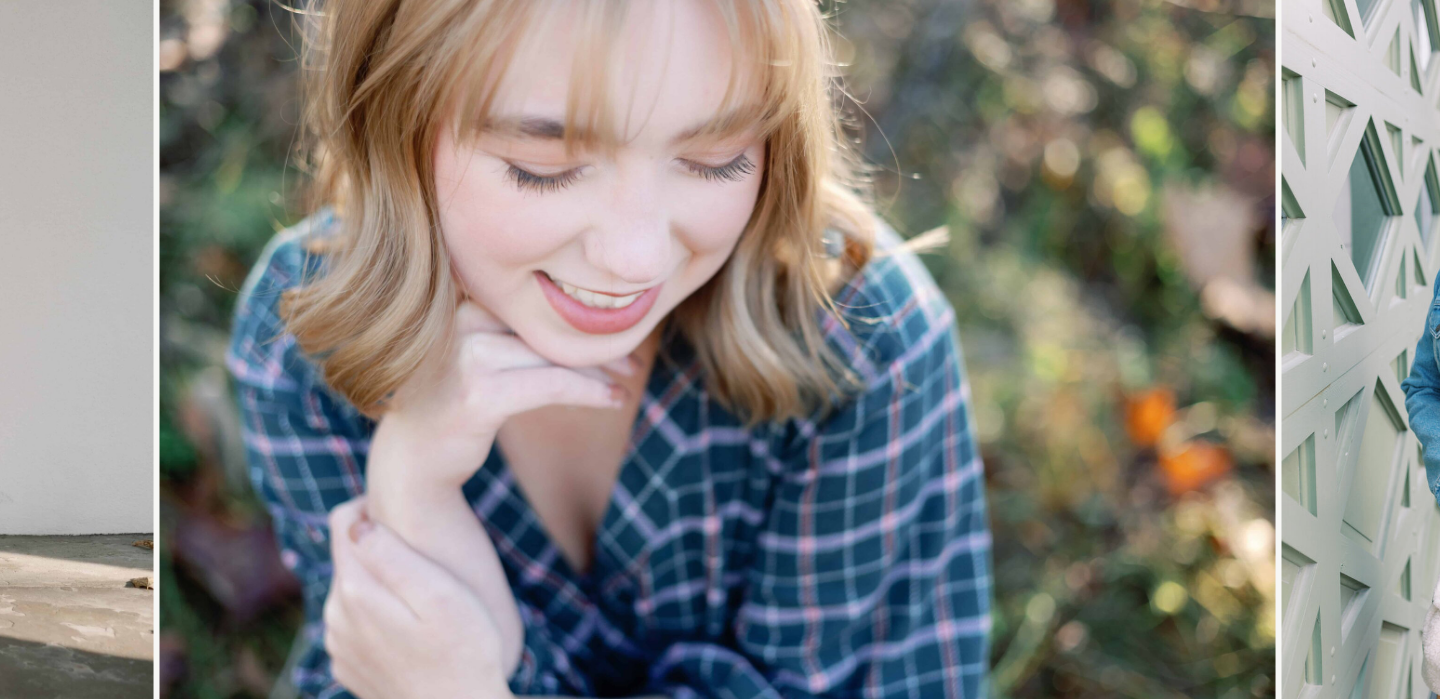click at bounding box center (1529, 357) 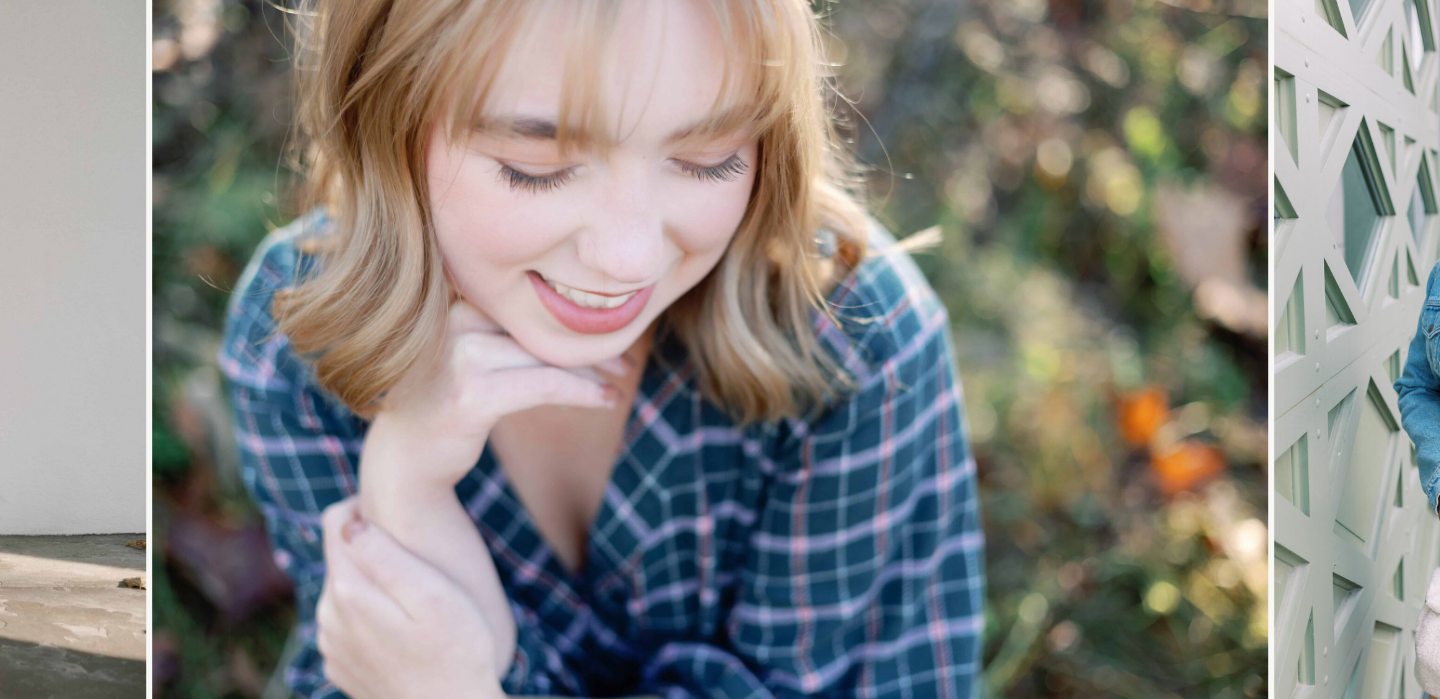click at bounding box center [1522, 357] 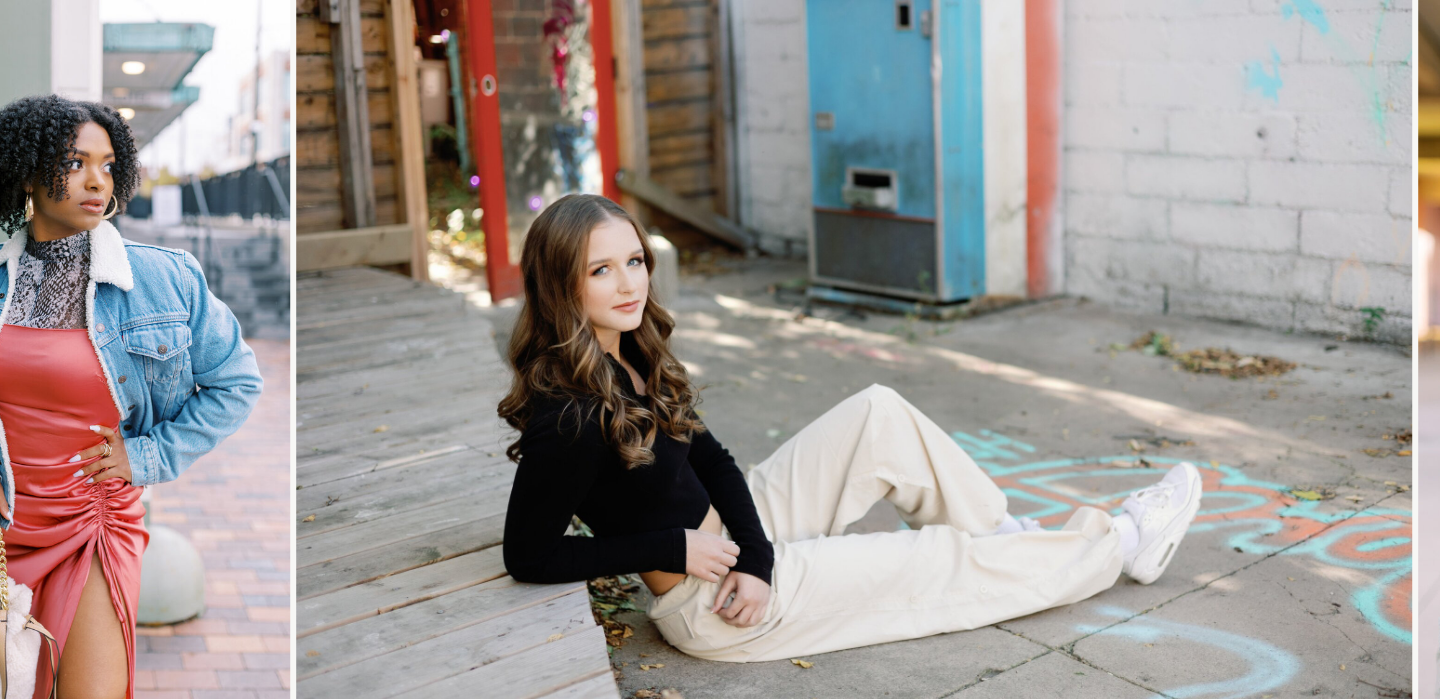 click at bounding box center [42, 357] 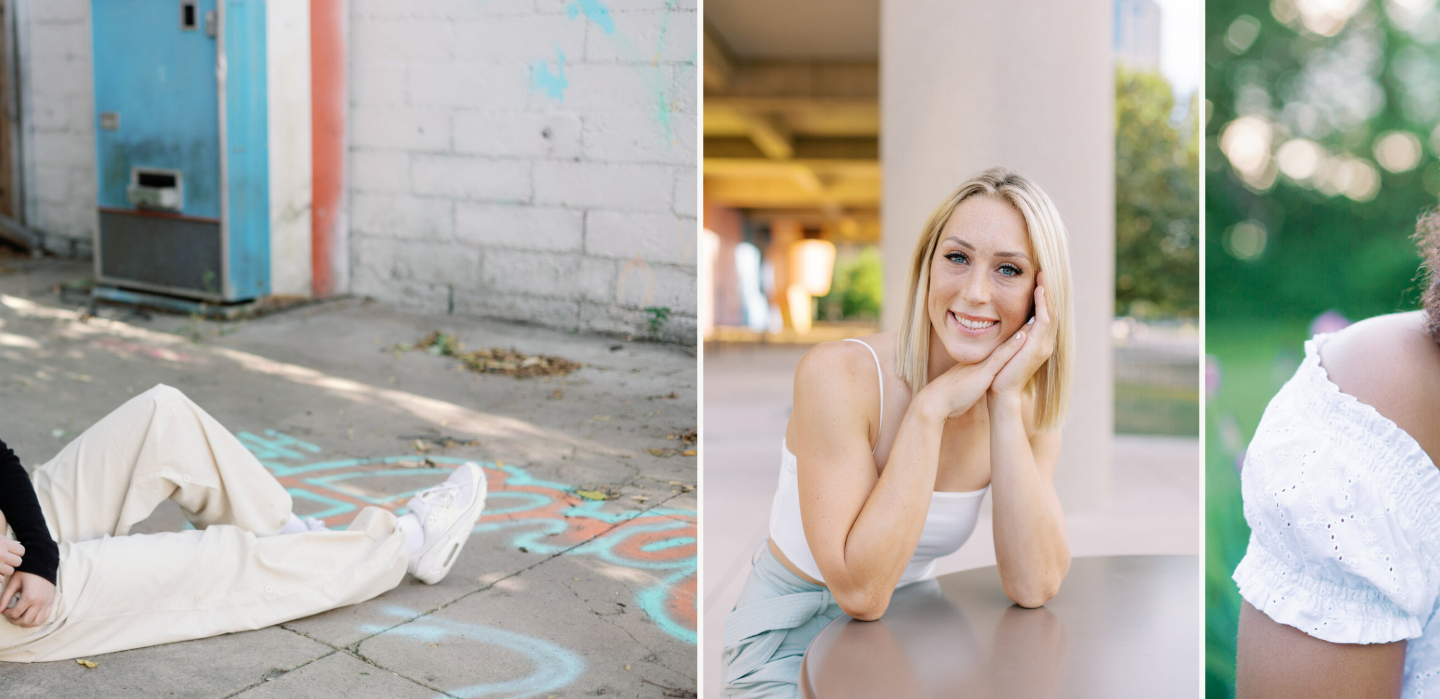 click at bounding box center [139, 357] 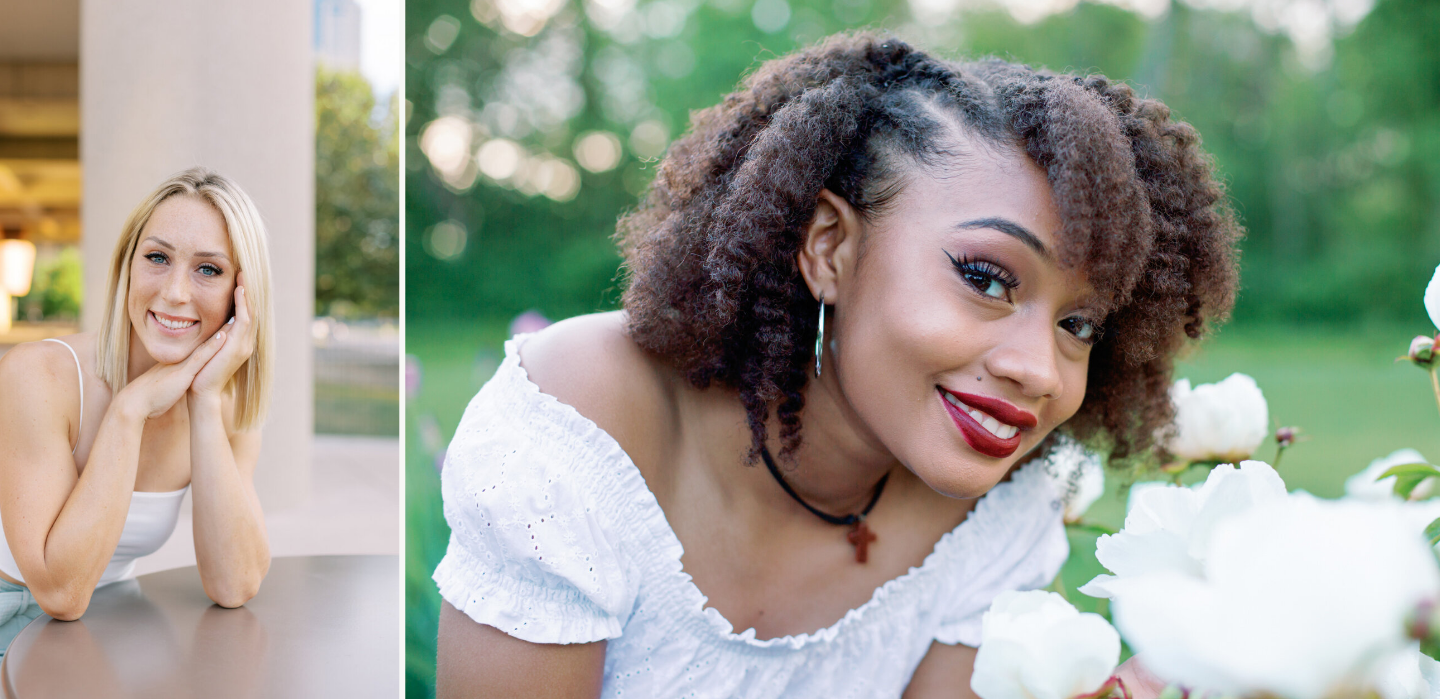click at bounding box center [151, 357] 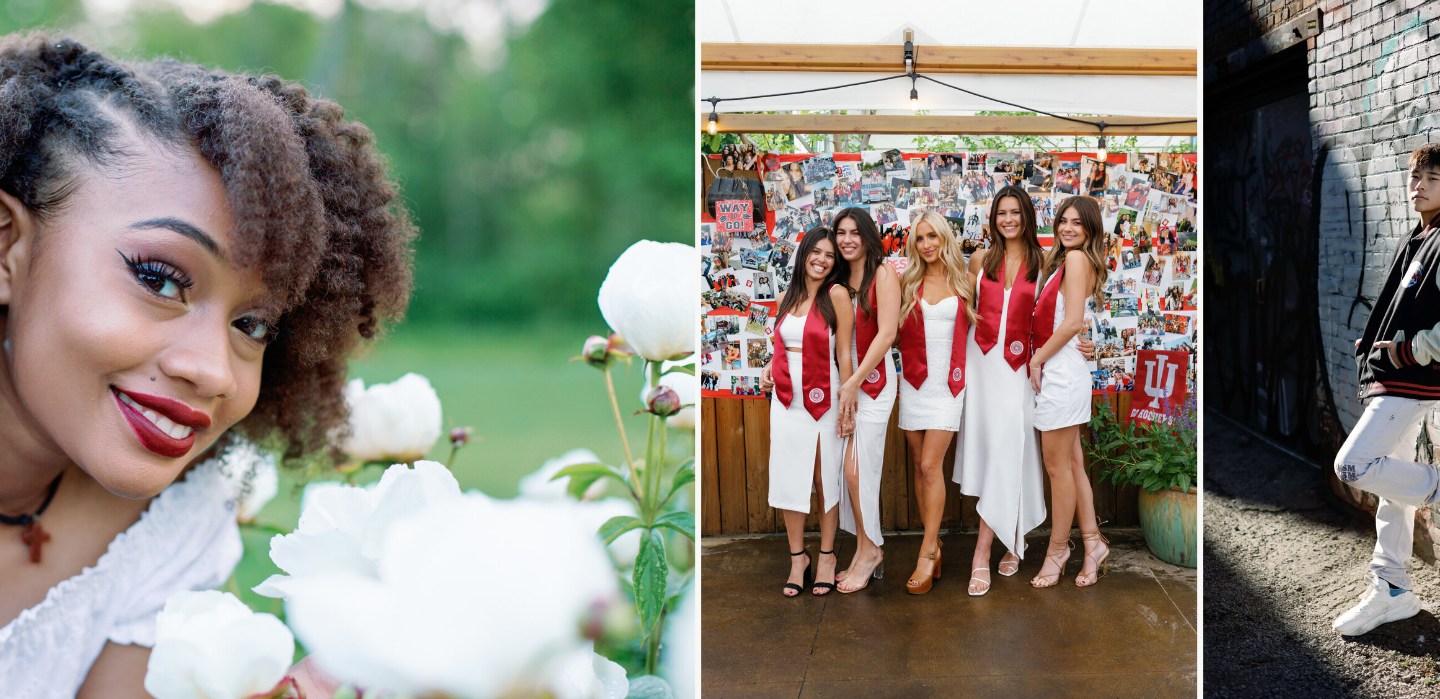 click at bounding box center (137, 357) 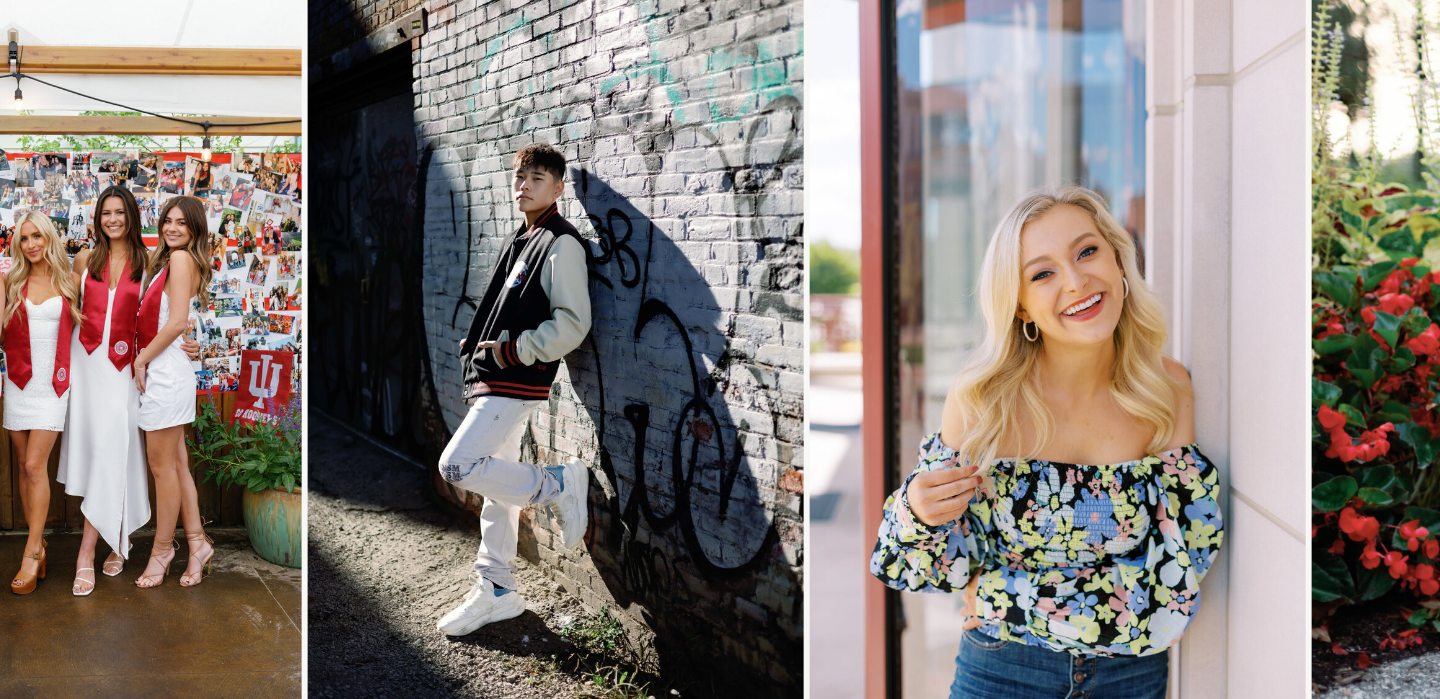 click at bounding box center (54, 357) 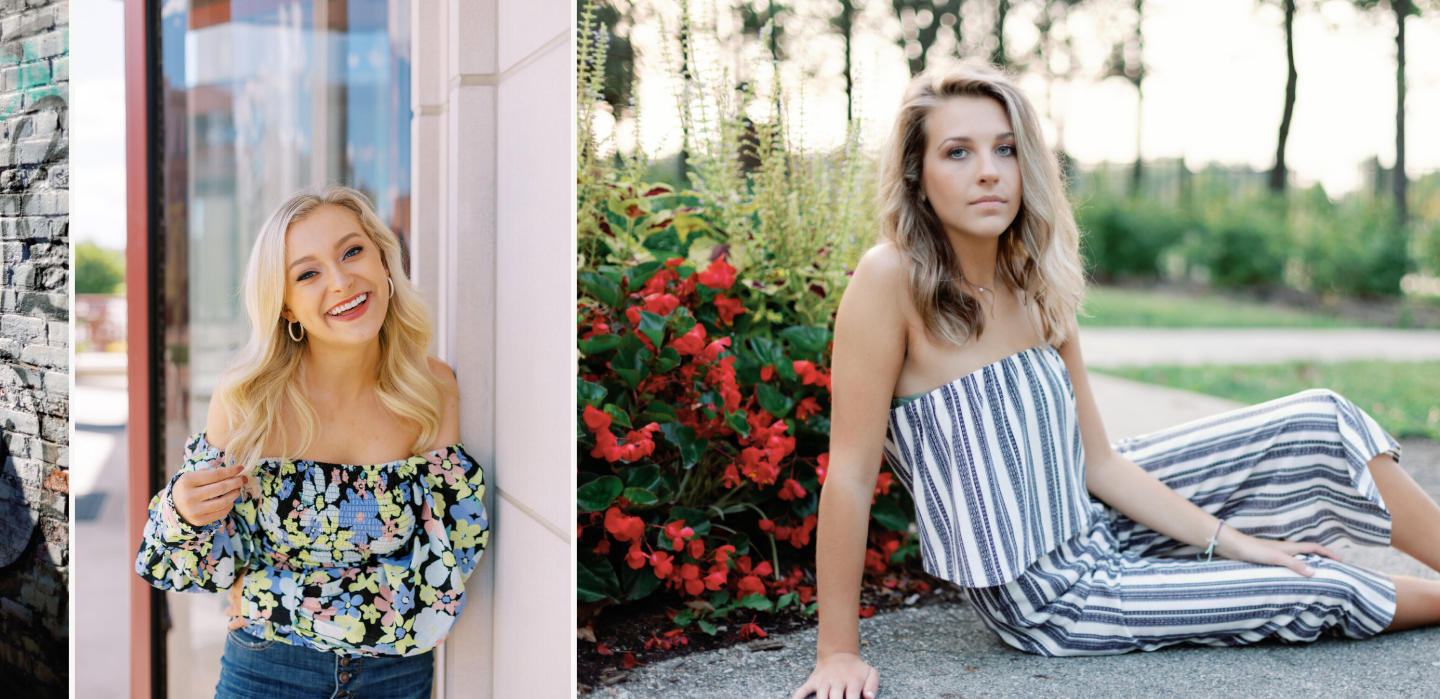 click at bounding box center [323, 357] 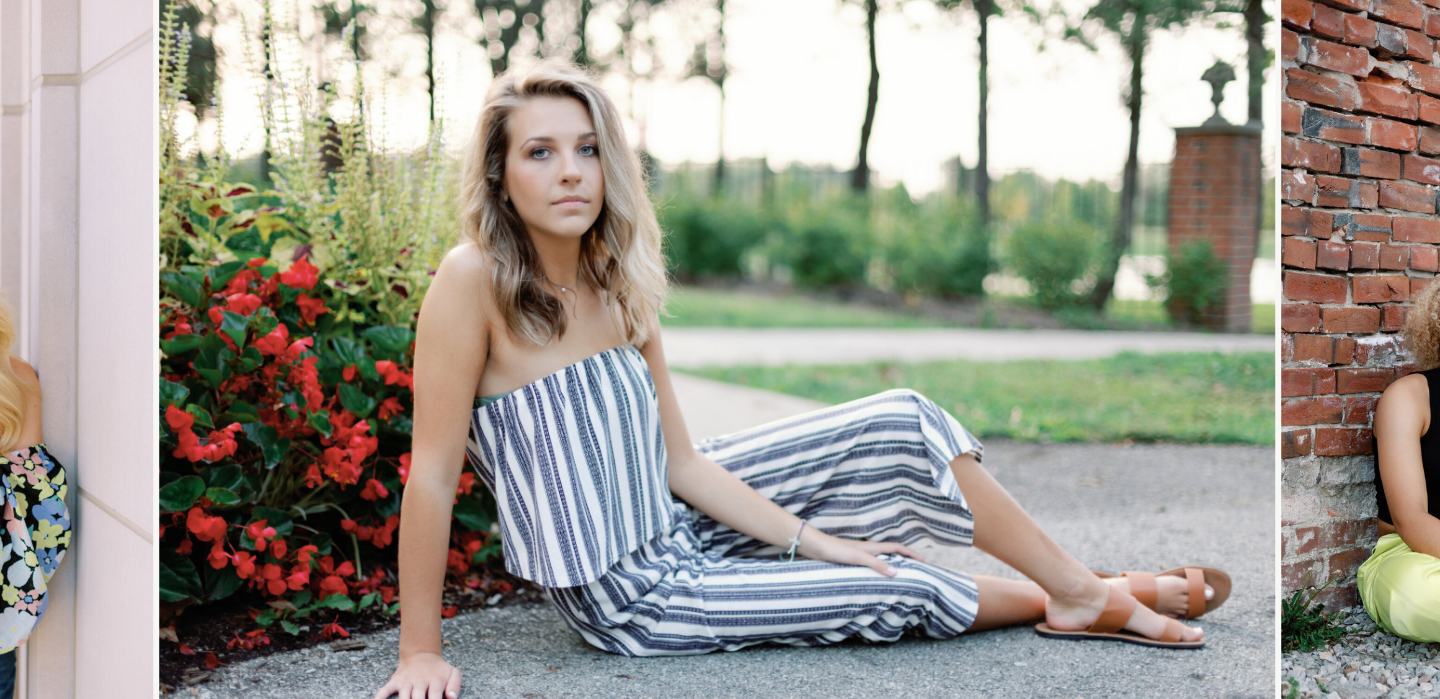 click at bounding box center [718, 357] 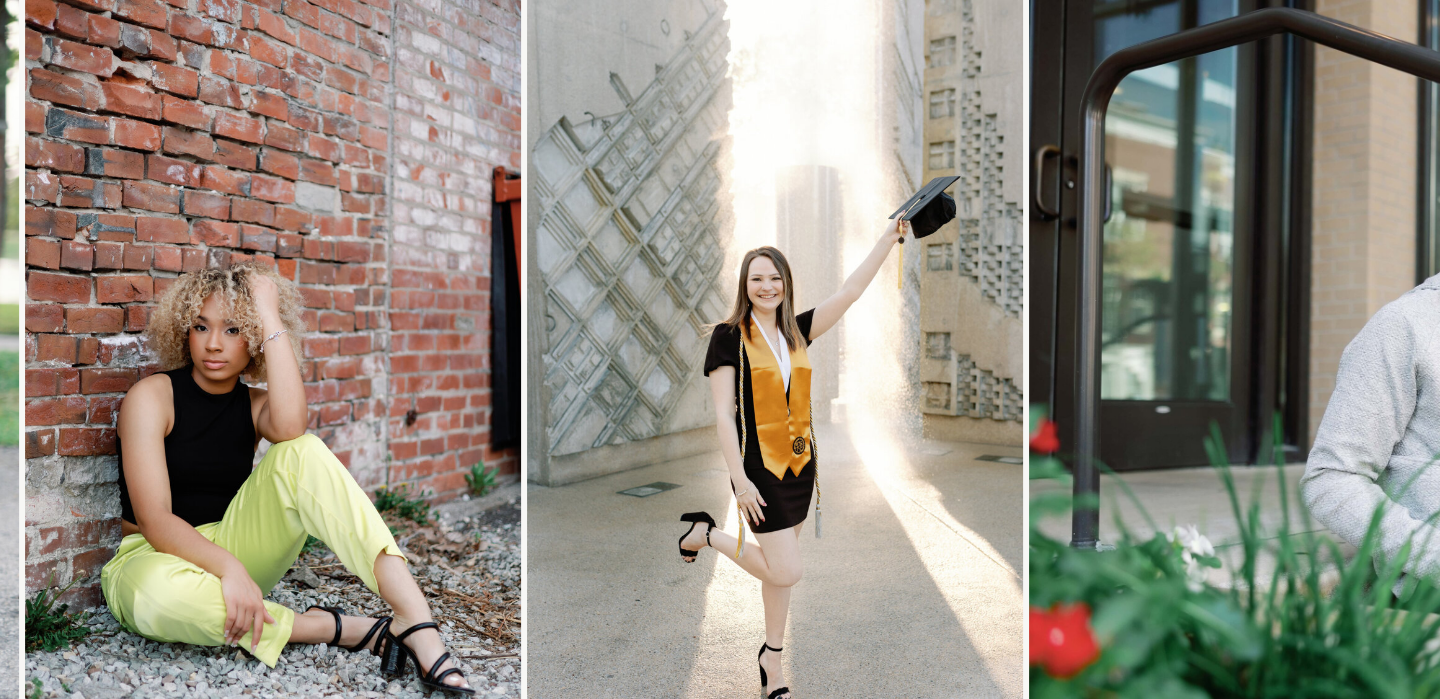 click at bounding box center (273, 357) 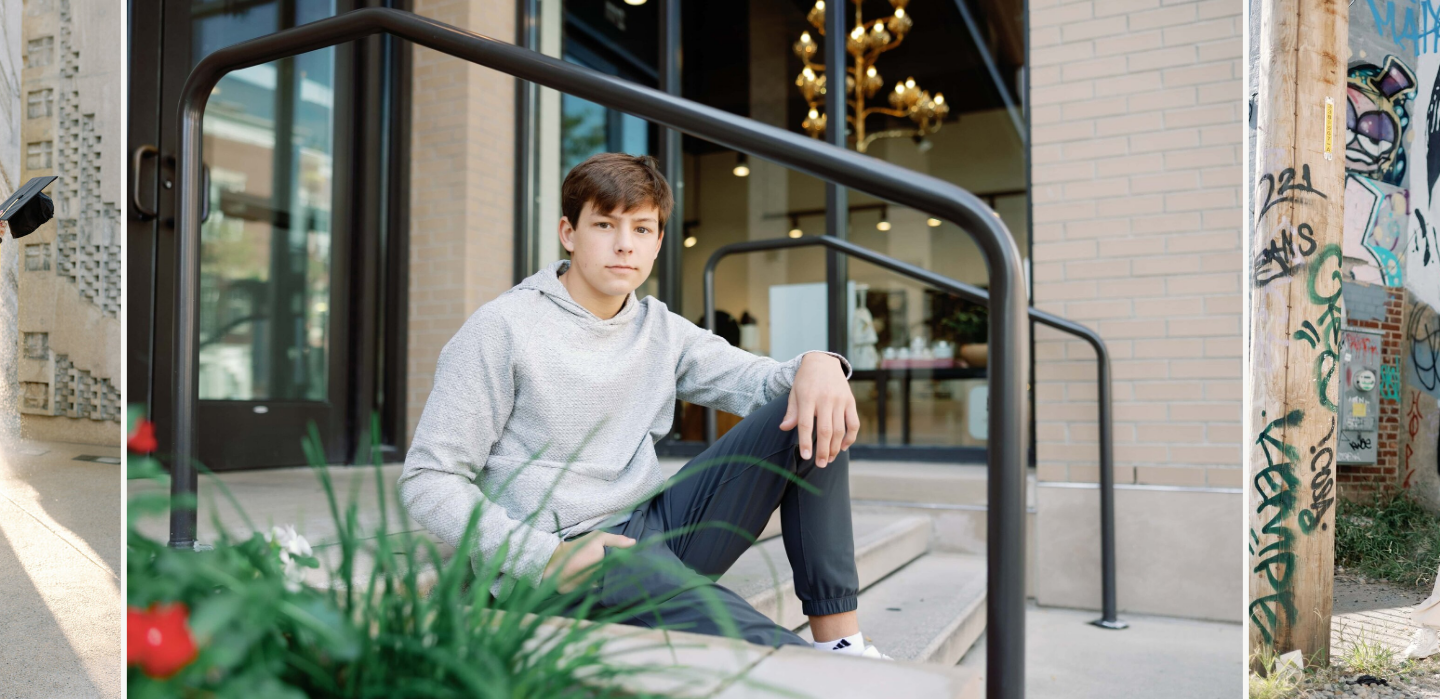 click at bounding box center [-127, 357] 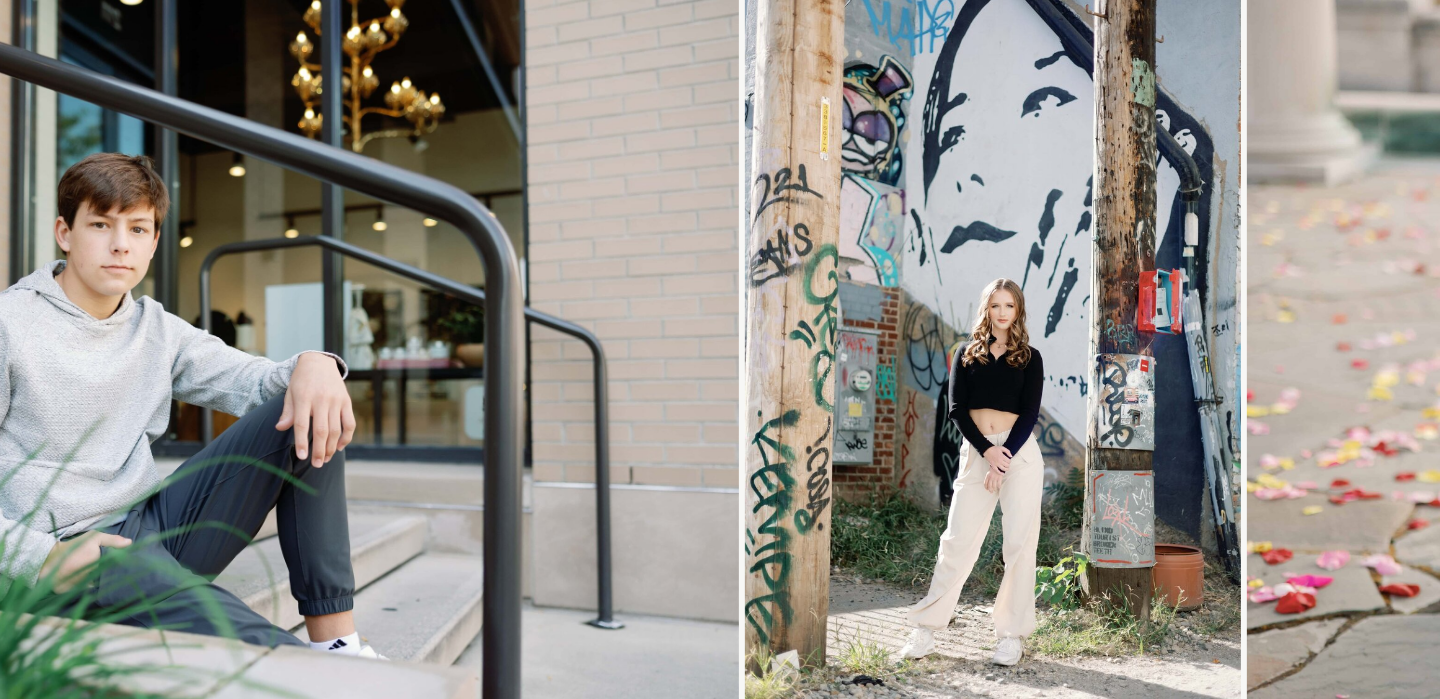 click at bounding box center [180, 357] 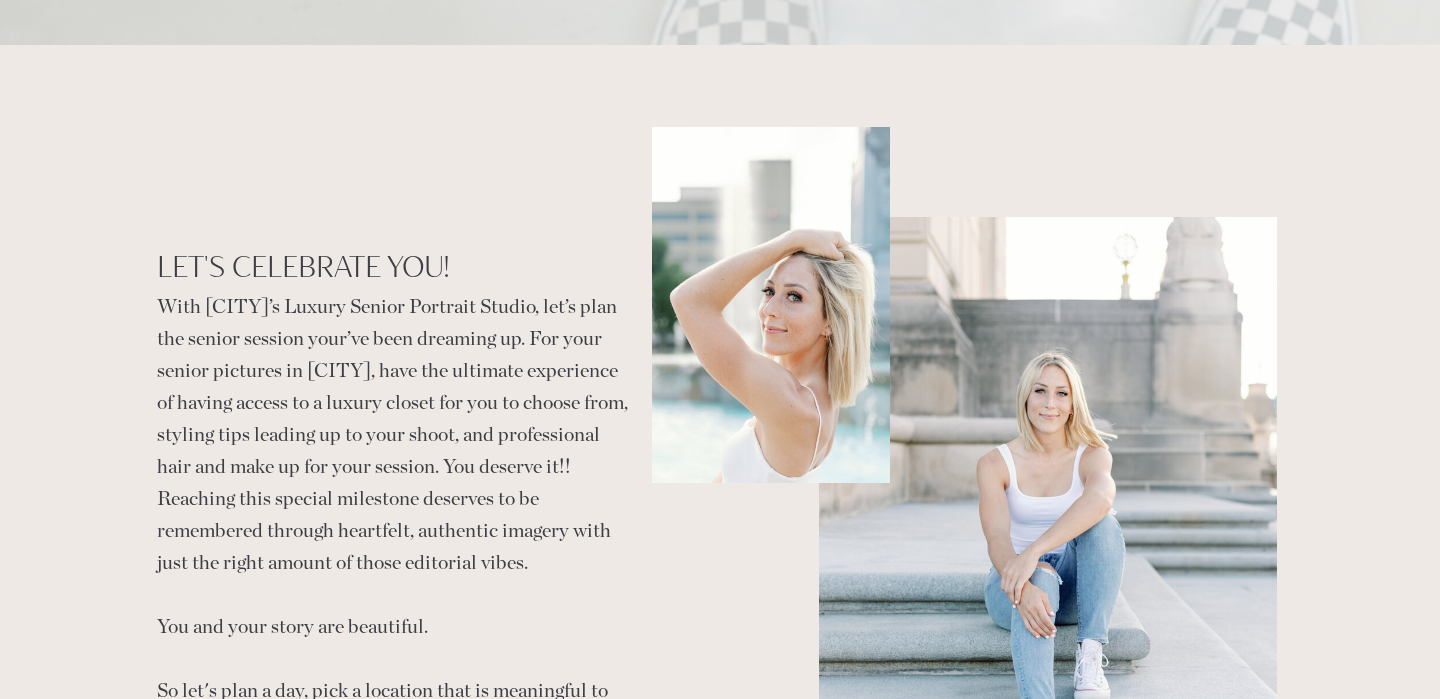 scroll, scrollTop: 2710, scrollLeft: 0, axis: vertical 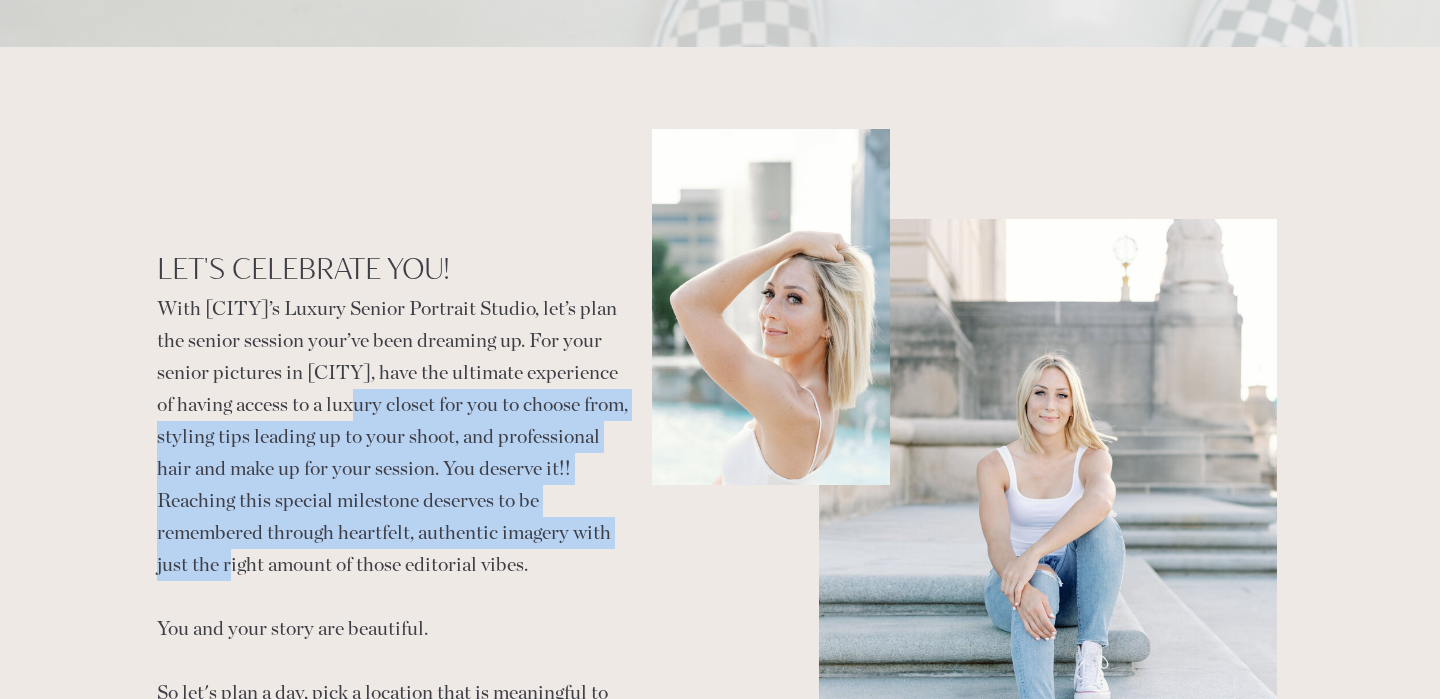 drag, startPoint x: 363, startPoint y: 404, endPoint x: 599, endPoint y: 544, distance: 274.40115 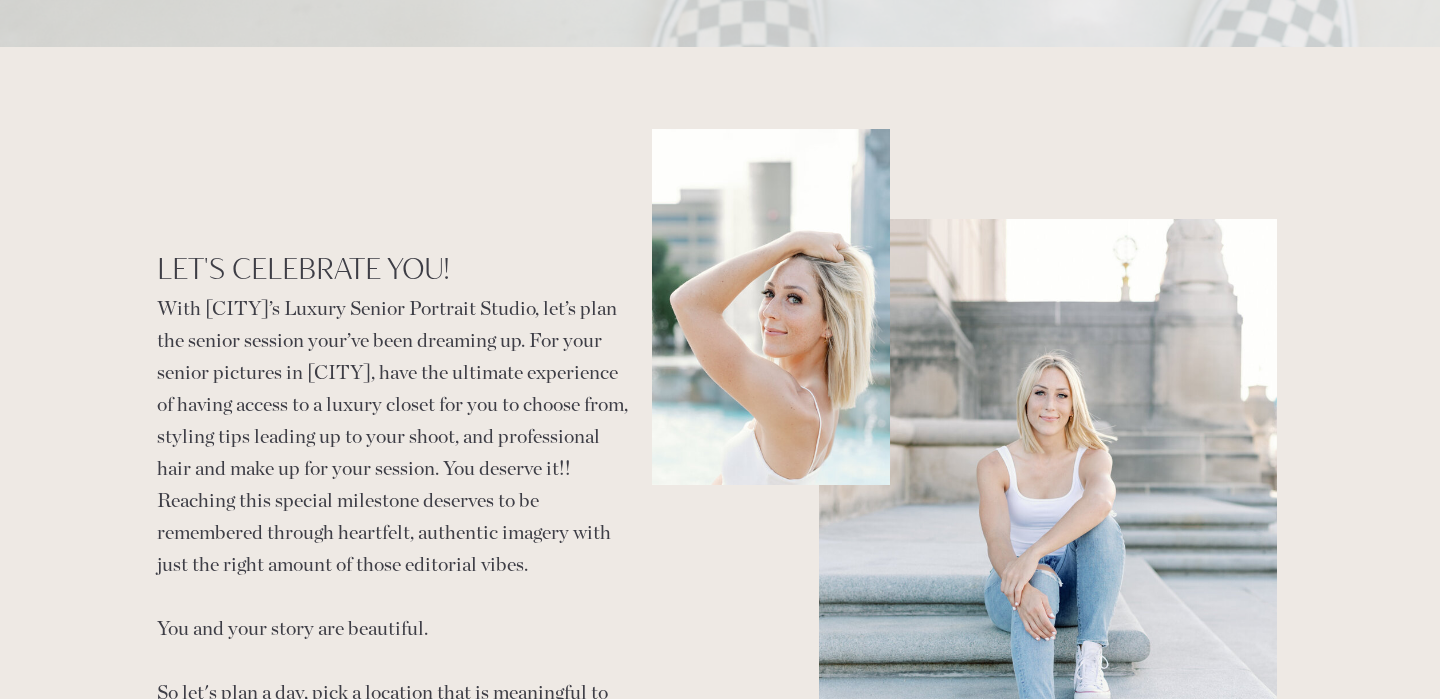 click on "the artist exclaimed [FIRST] during our photoshoot, filled with joyful smiles and genuine laughter. In that moment, her mother joined in, beaming with delight as she witnessed her daughter feeling comfortable and confident in front of the camera. [CITY], [STATE] Photographer Meet [BRAND] [CITY] SENIOR PHotographer" at bounding box center (720, 4993) 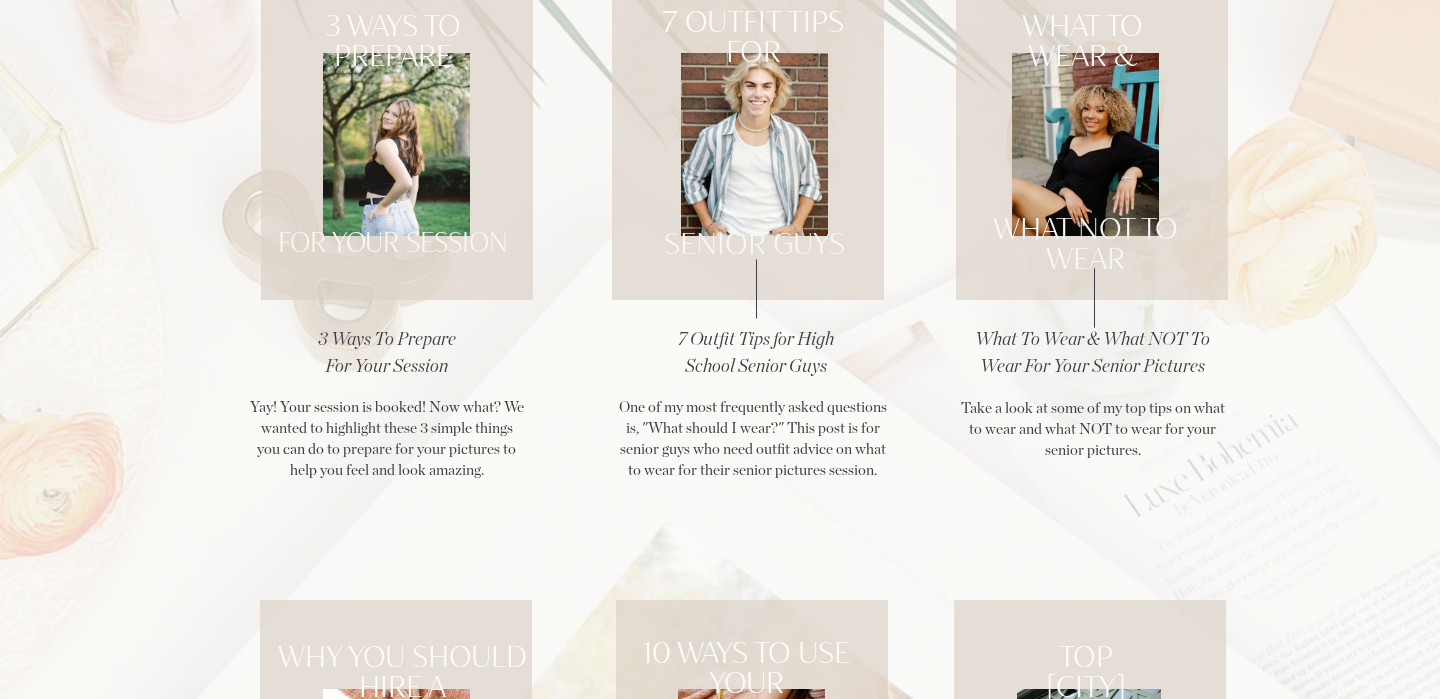 scroll, scrollTop: 7989, scrollLeft: 0, axis: vertical 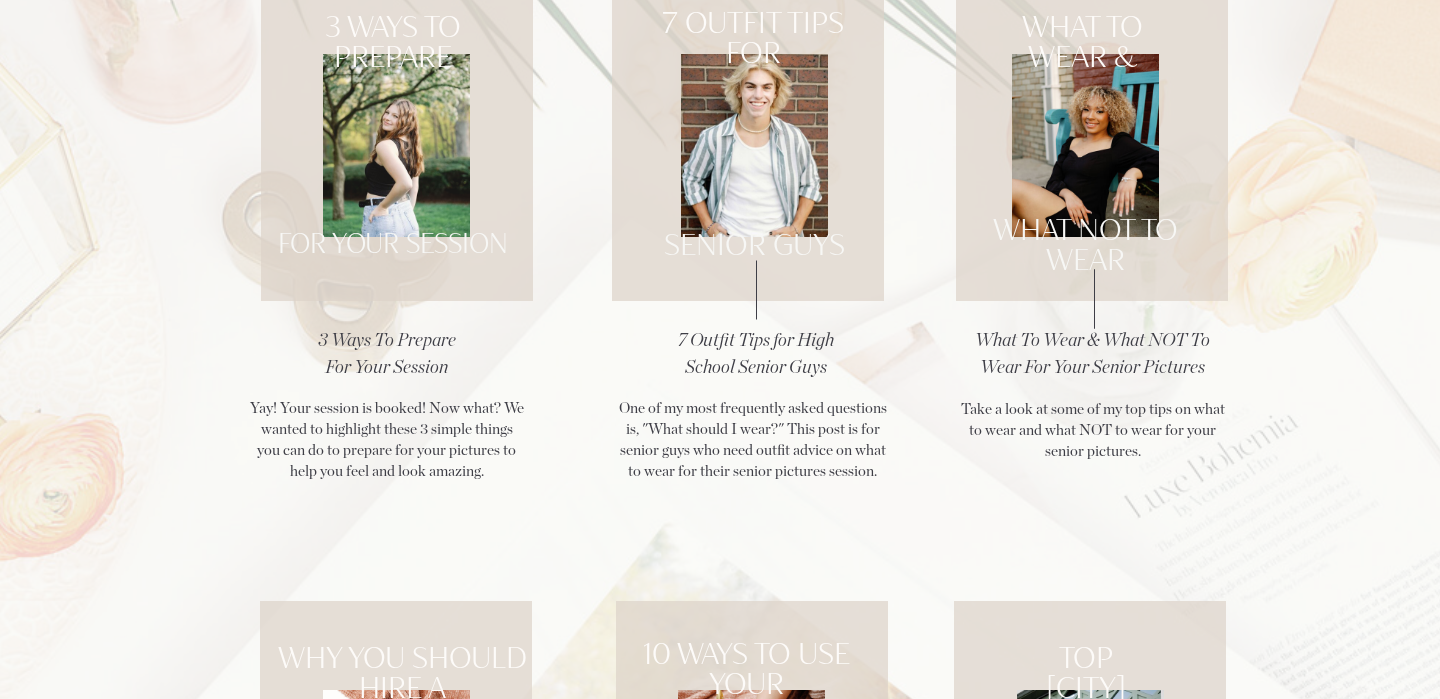 click at bounding box center [396, 145] 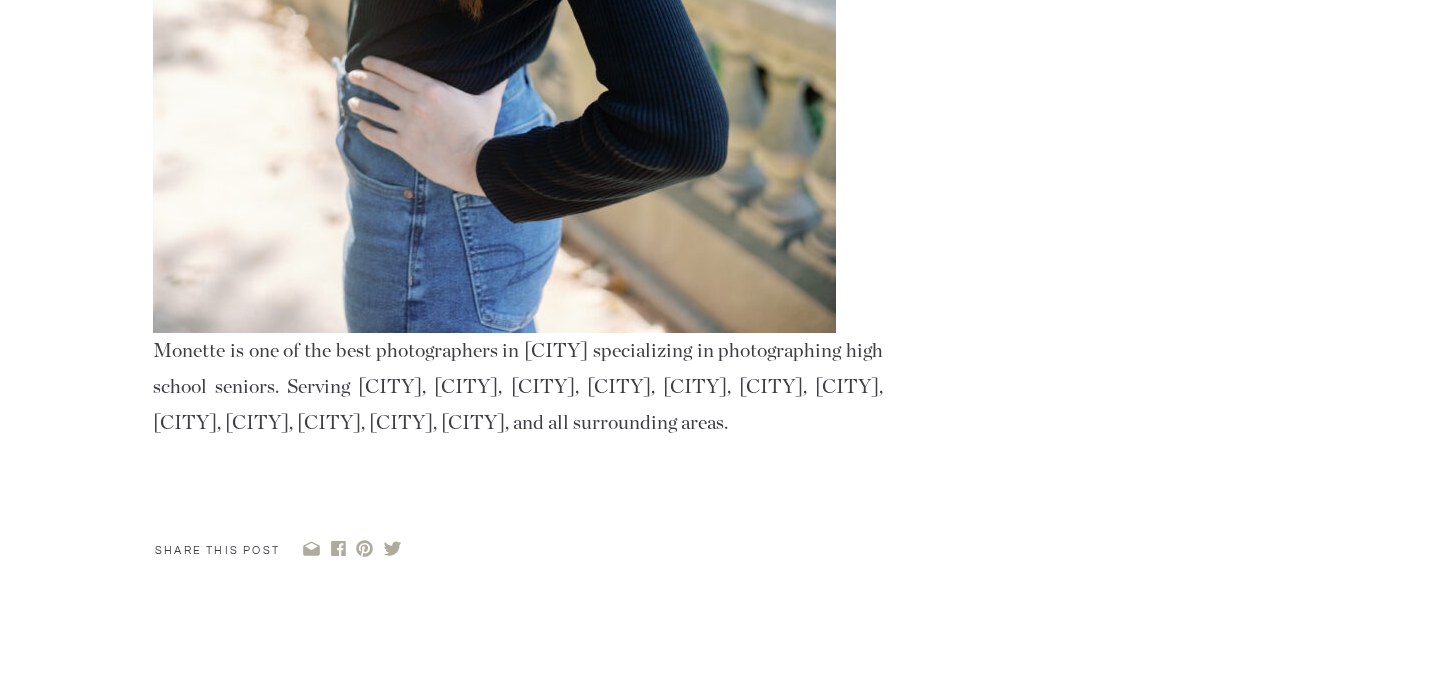 scroll, scrollTop: 5816, scrollLeft: 0, axis: vertical 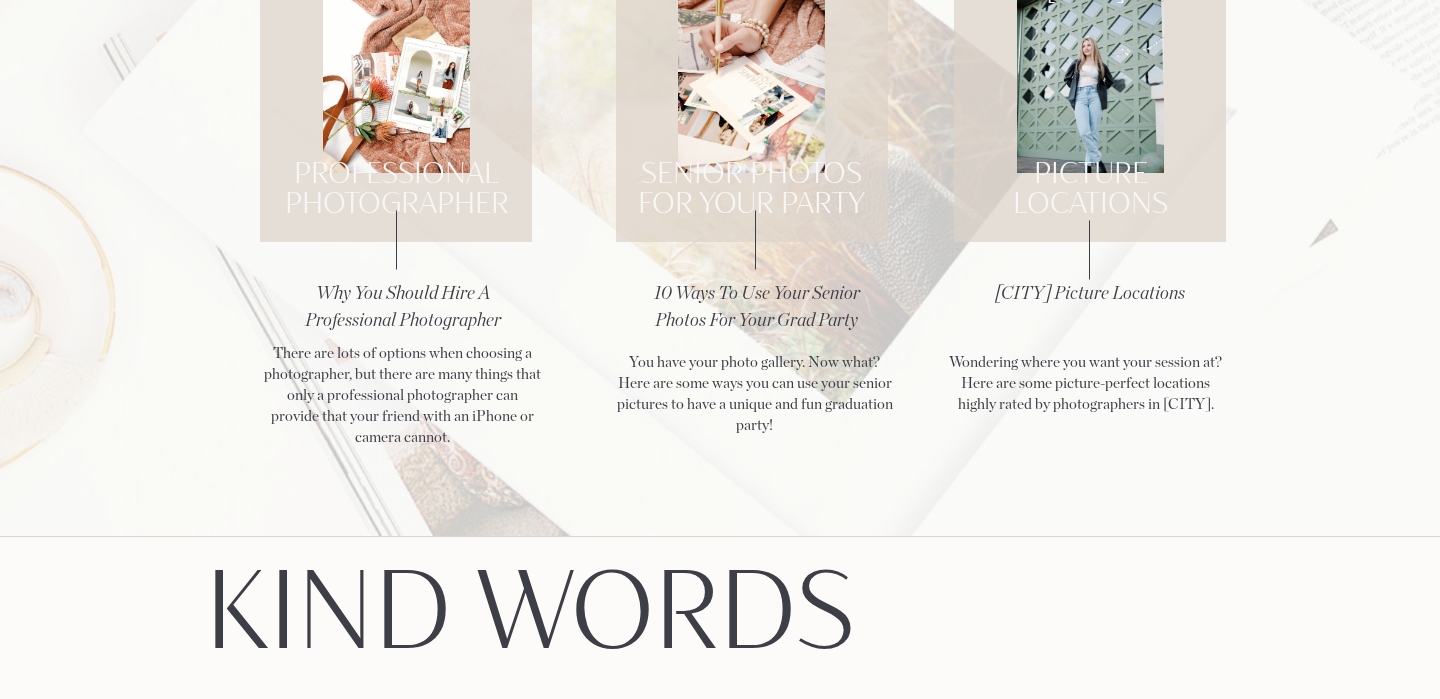 click on "PICTURE Locations" at bounding box center (1090, 188) 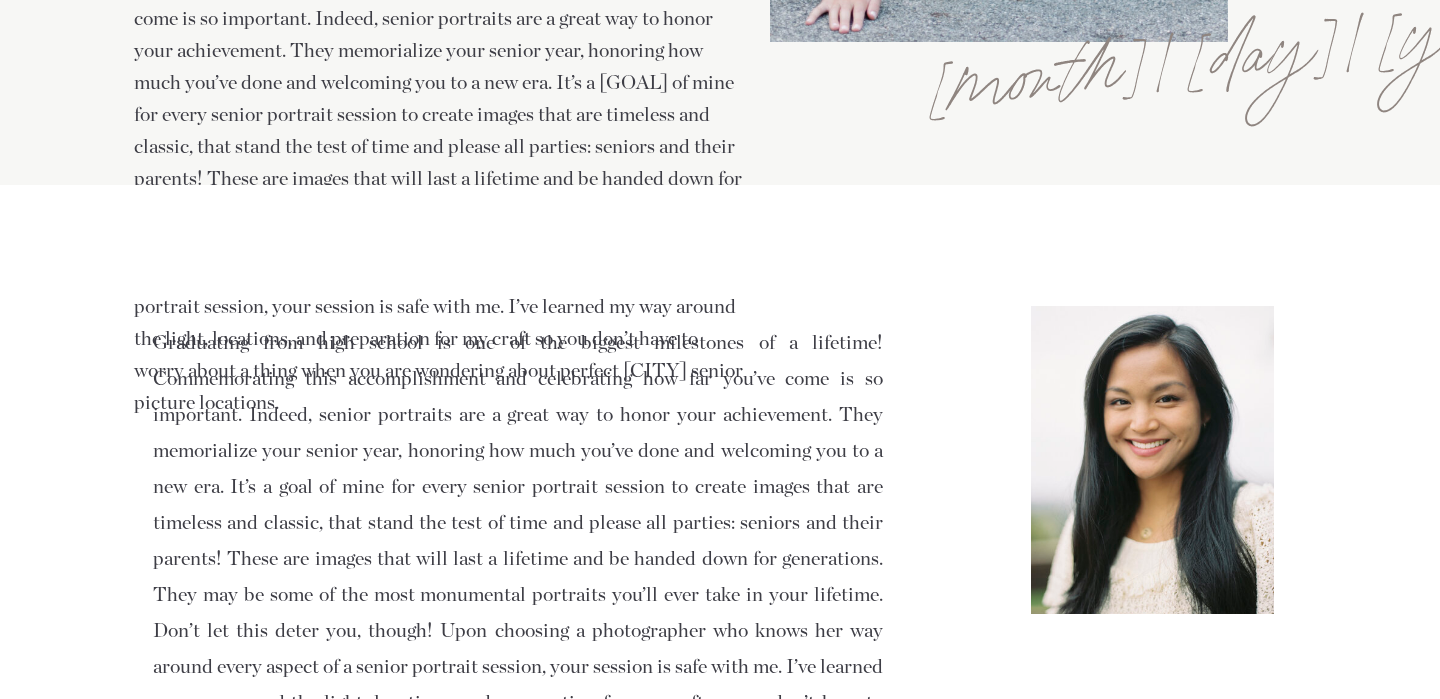 scroll, scrollTop: 0, scrollLeft: 0, axis: both 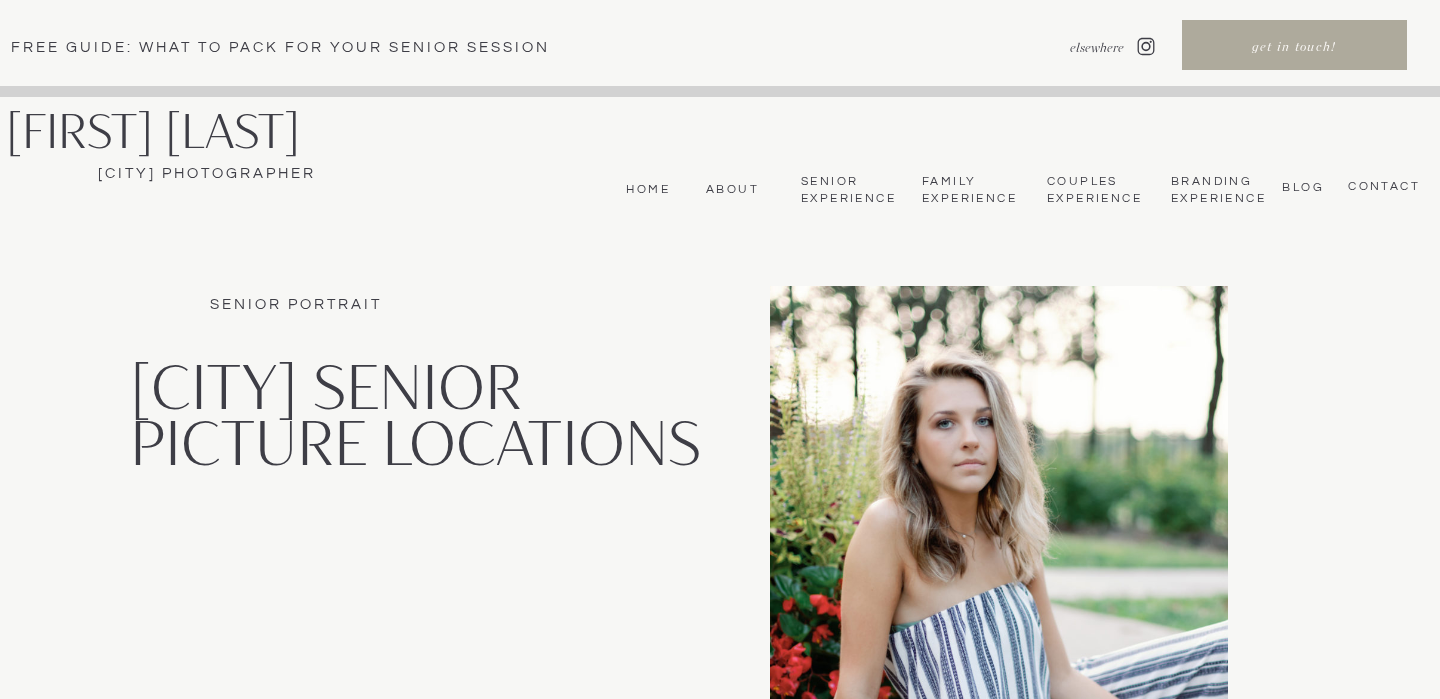 click on "Couples Experience" at bounding box center [1093, 190] 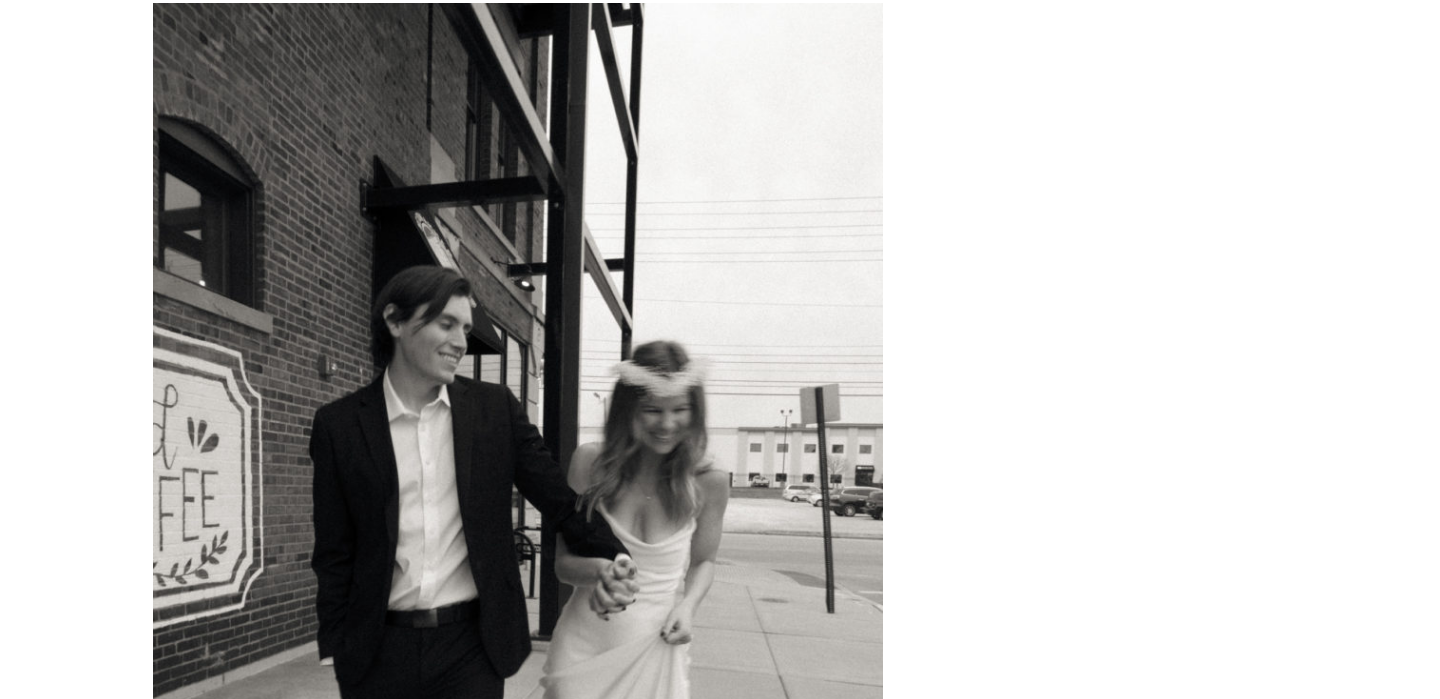 scroll, scrollTop: 16072, scrollLeft: 0, axis: vertical 